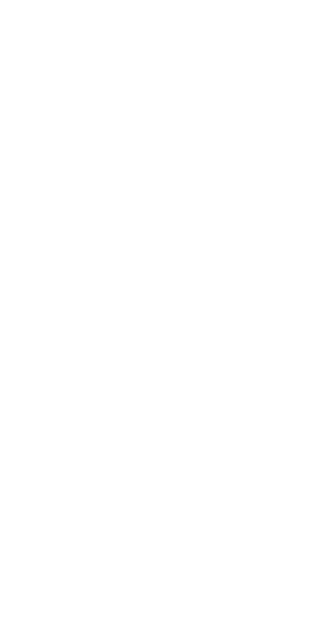 scroll, scrollTop: 0, scrollLeft: 0, axis: both 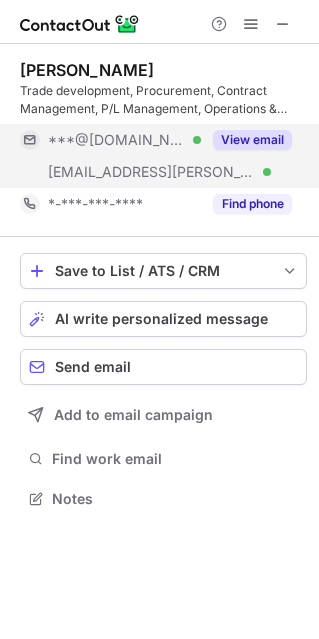 click on "View email" at bounding box center [252, 140] 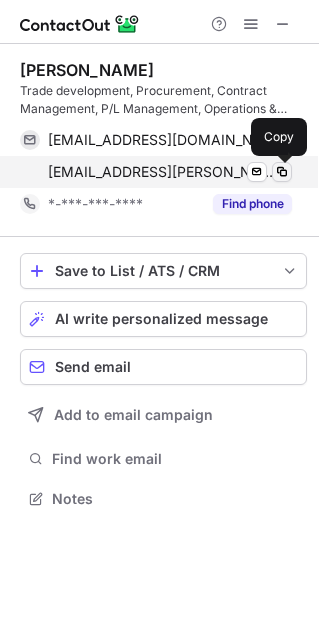 click at bounding box center (282, 172) 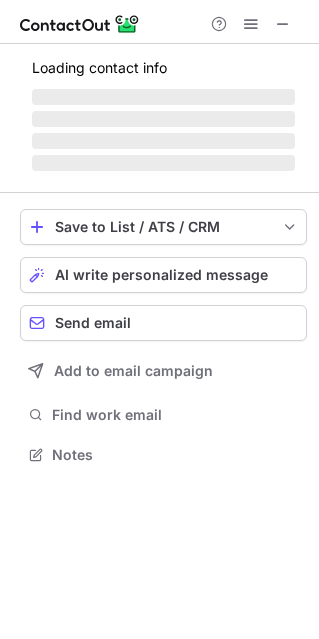 scroll, scrollTop: 10, scrollLeft: 10, axis: both 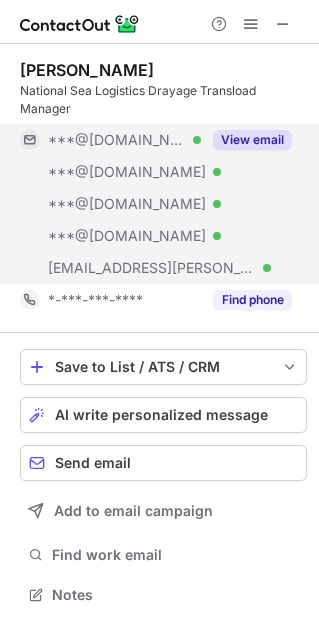 click on "View email" at bounding box center (252, 140) 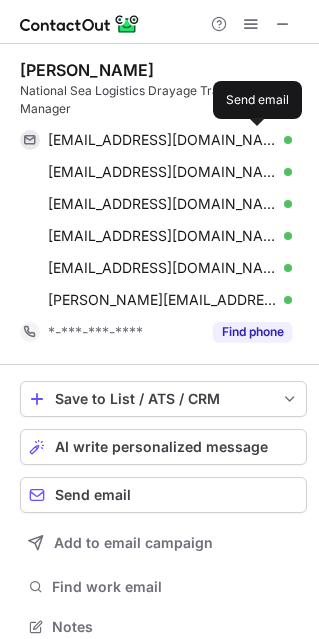 scroll, scrollTop: 10, scrollLeft: 10, axis: both 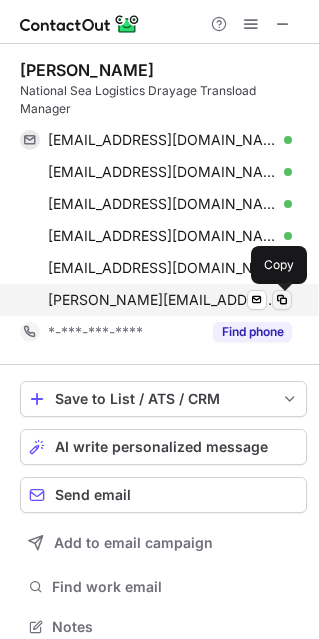 click at bounding box center (282, 300) 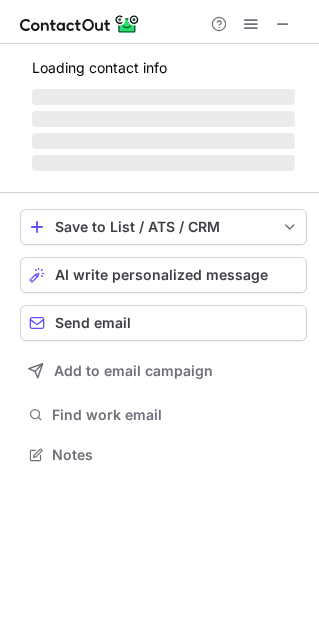 scroll, scrollTop: 10, scrollLeft: 10, axis: both 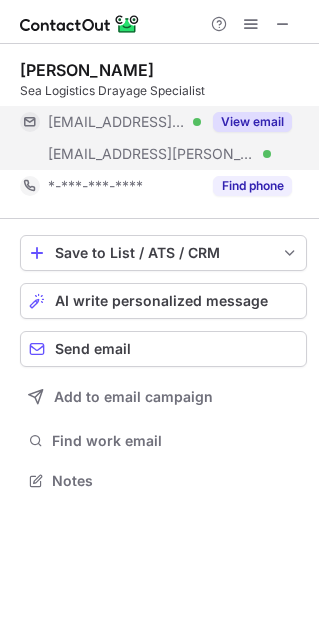 click on "View email" at bounding box center (252, 122) 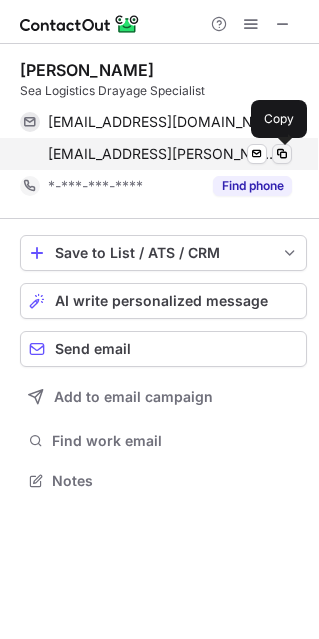 click at bounding box center (282, 154) 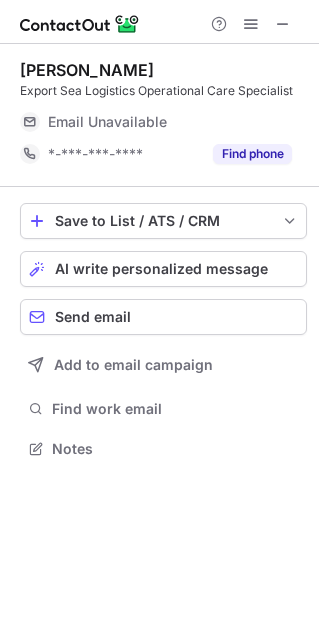 scroll, scrollTop: 10, scrollLeft: 10, axis: both 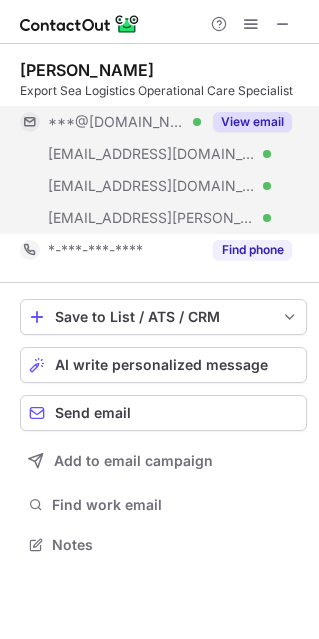 click on "View email" at bounding box center [252, 122] 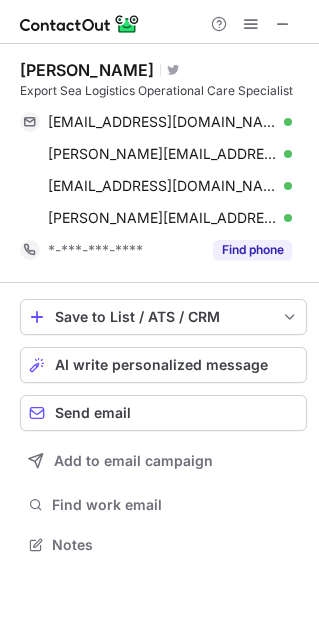 drag, startPoint x: 283, startPoint y: 223, endPoint x: -86, endPoint y: 489, distance: 454.88132 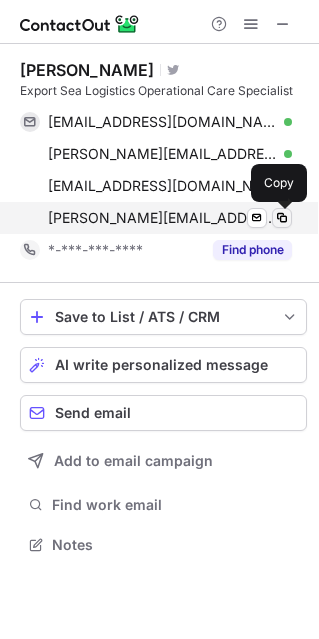click at bounding box center [282, 218] 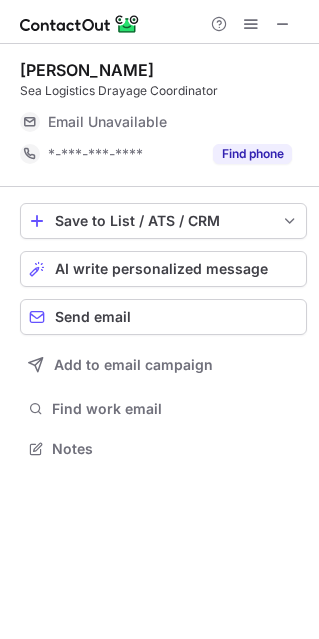 scroll, scrollTop: 10, scrollLeft: 10, axis: both 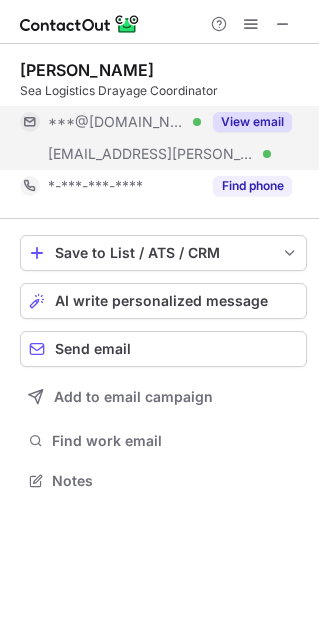 click on "View email" at bounding box center (252, 122) 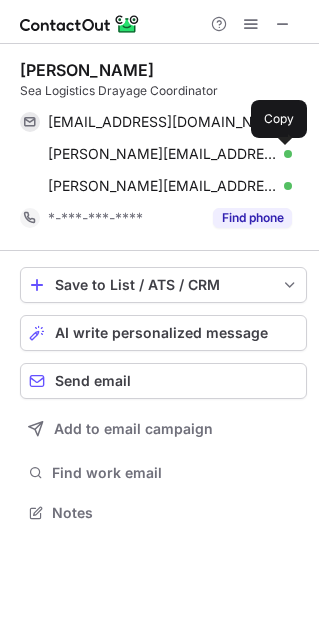 scroll, scrollTop: 10, scrollLeft: 10, axis: both 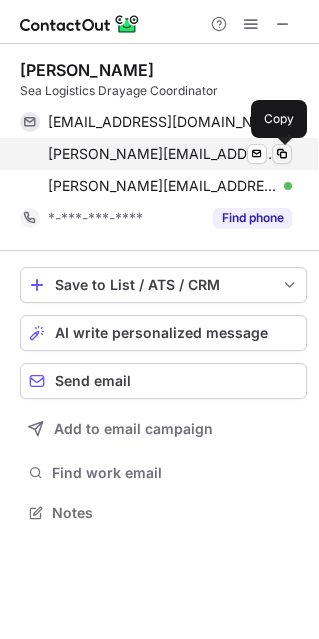 click at bounding box center [282, 154] 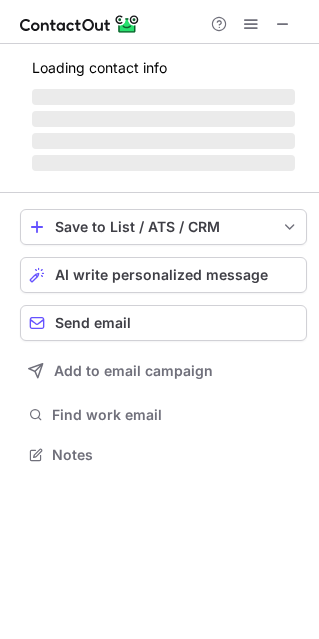 scroll, scrollTop: 10, scrollLeft: 10, axis: both 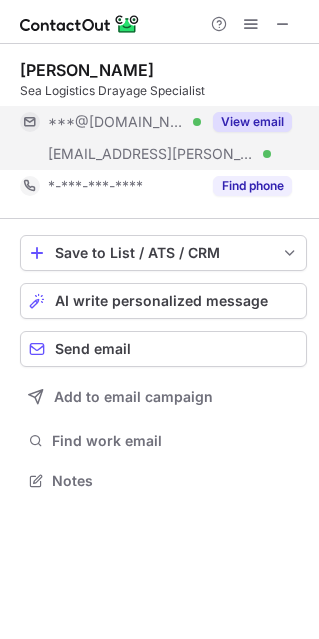 click on "View email" at bounding box center (252, 122) 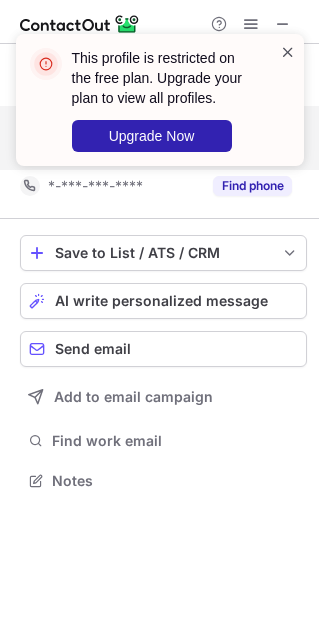 click at bounding box center (288, 52) 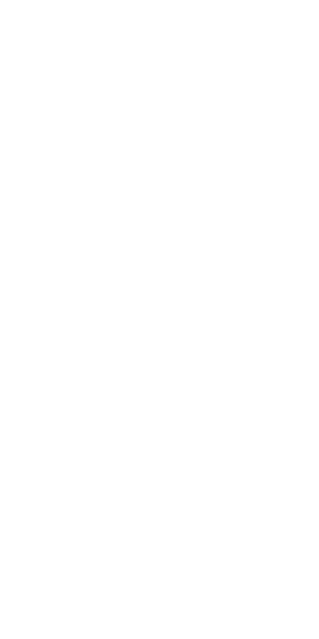scroll, scrollTop: 0, scrollLeft: 0, axis: both 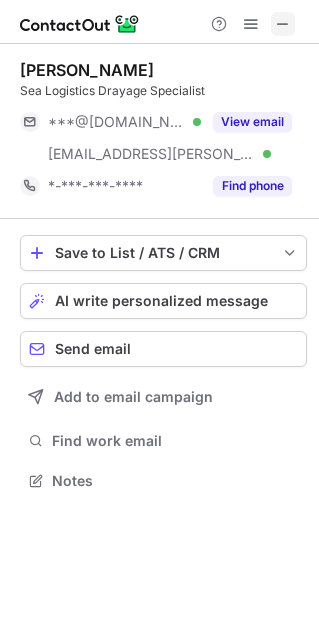 click at bounding box center (283, 24) 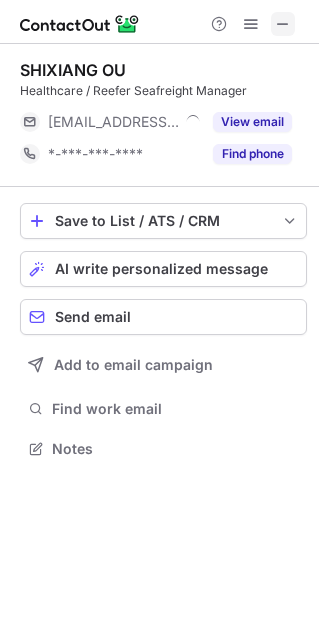 scroll, scrollTop: 434, scrollLeft: 319, axis: both 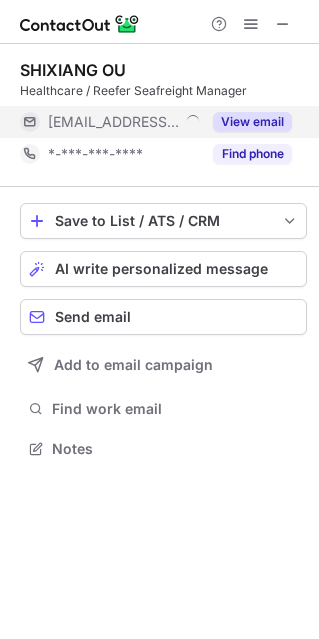 click on "View email" at bounding box center (252, 122) 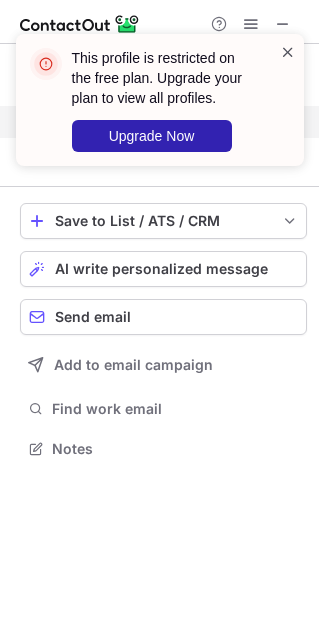 click at bounding box center (288, 52) 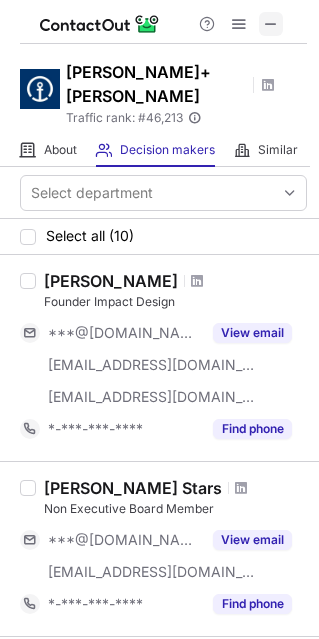 click at bounding box center (271, 24) 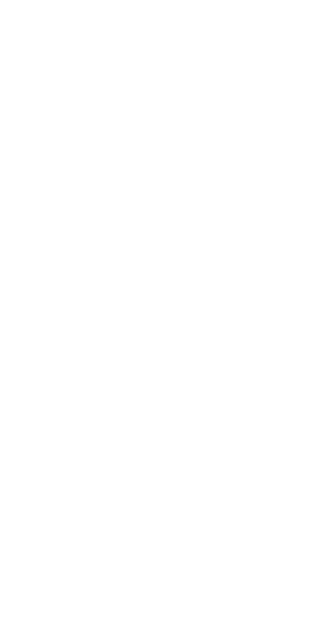 scroll, scrollTop: 0, scrollLeft: 0, axis: both 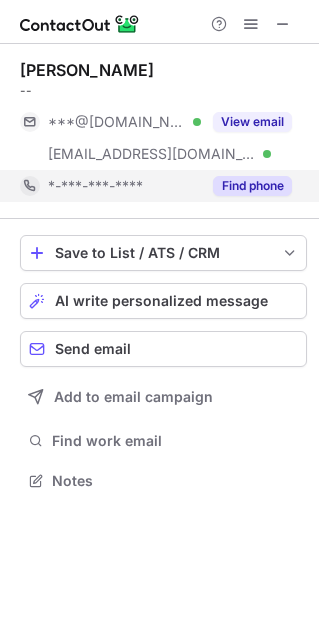 click on "Find phone" at bounding box center (252, 186) 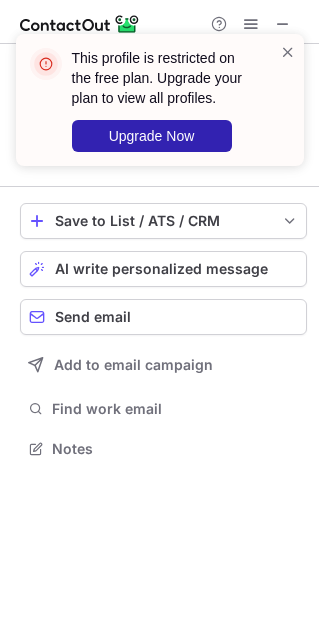 scroll, scrollTop: 434, scrollLeft: 319, axis: both 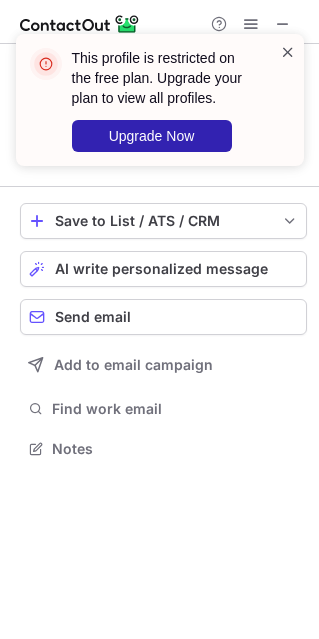 click at bounding box center (288, 52) 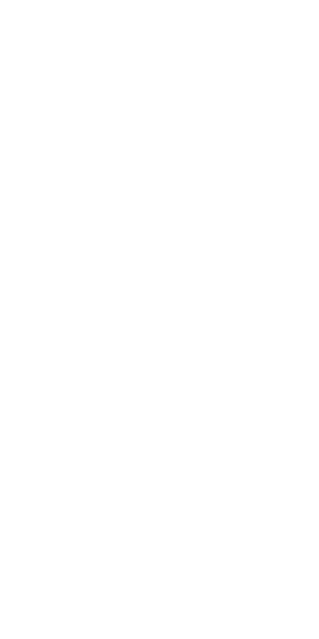 scroll, scrollTop: 0, scrollLeft: 0, axis: both 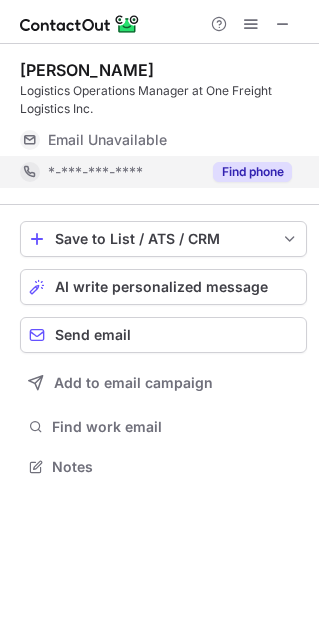click on "Find phone" at bounding box center [252, 172] 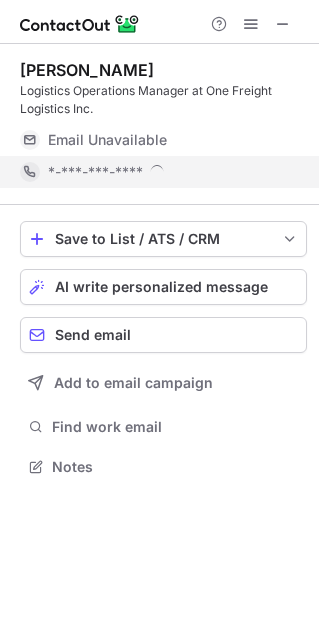 click on "*-***-***-****" at bounding box center (170, 172) 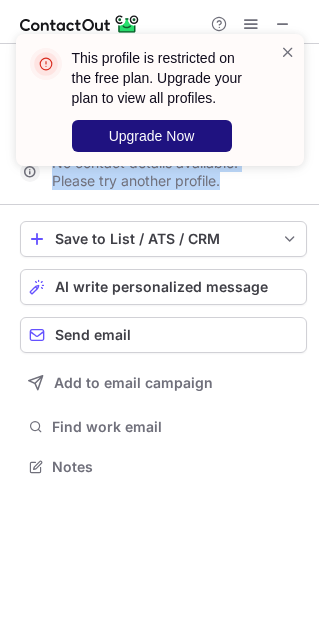 click on "Upgrade Now" at bounding box center [152, 136] 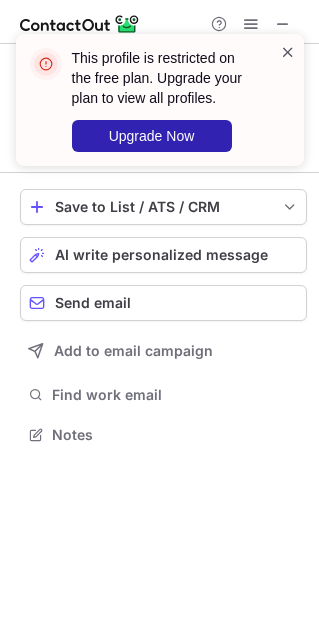 click at bounding box center (288, 52) 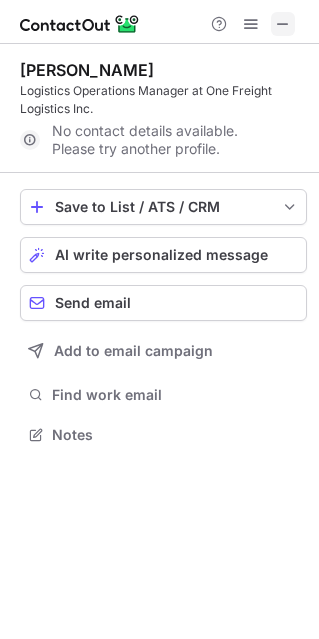 click at bounding box center [283, 24] 